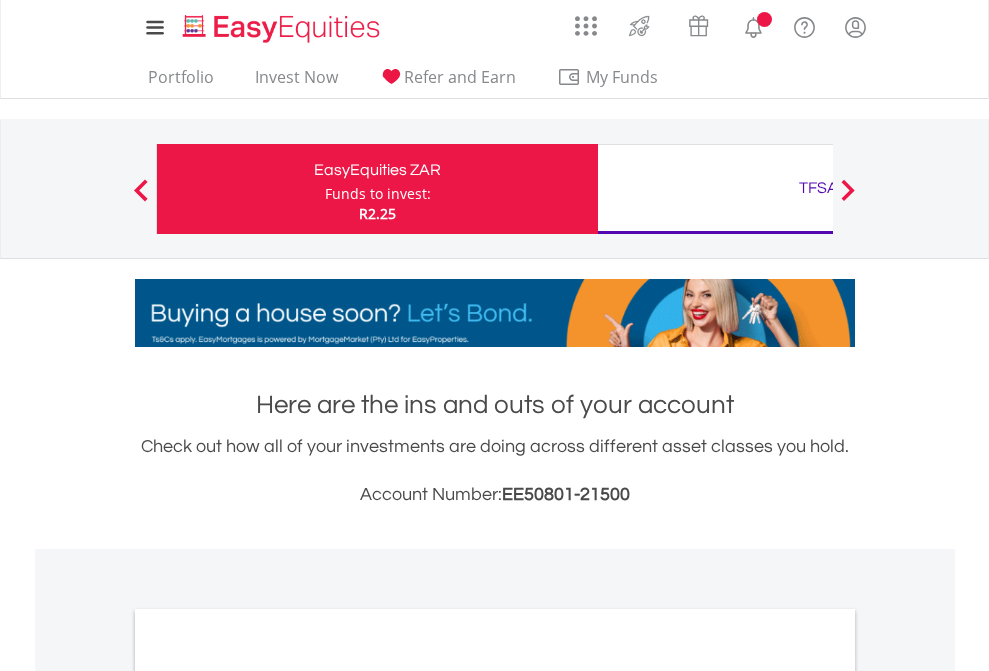 scroll, scrollTop: 0, scrollLeft: 0, axis: both 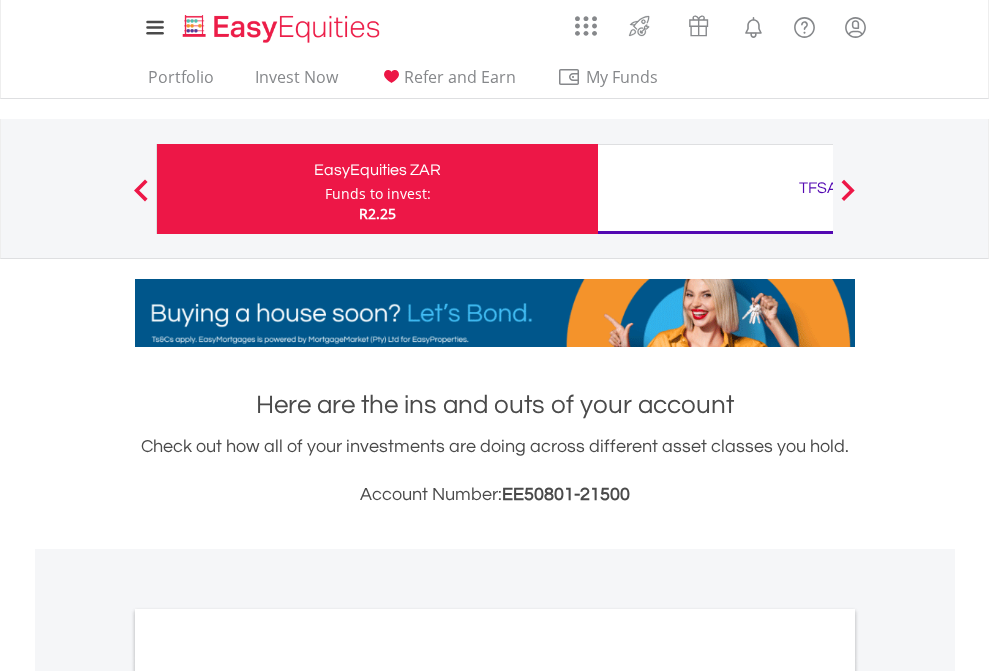 click on "Funds to invest:" at bounding box center [378, 194] 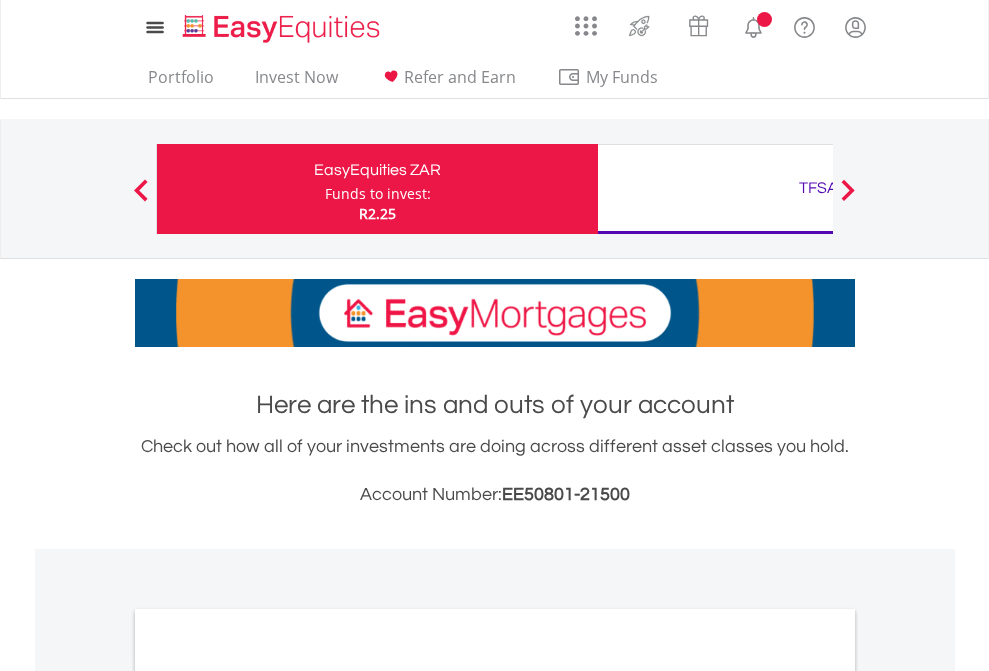 scroll, scrollTop: 0, scrollLeft: 0, axis: both 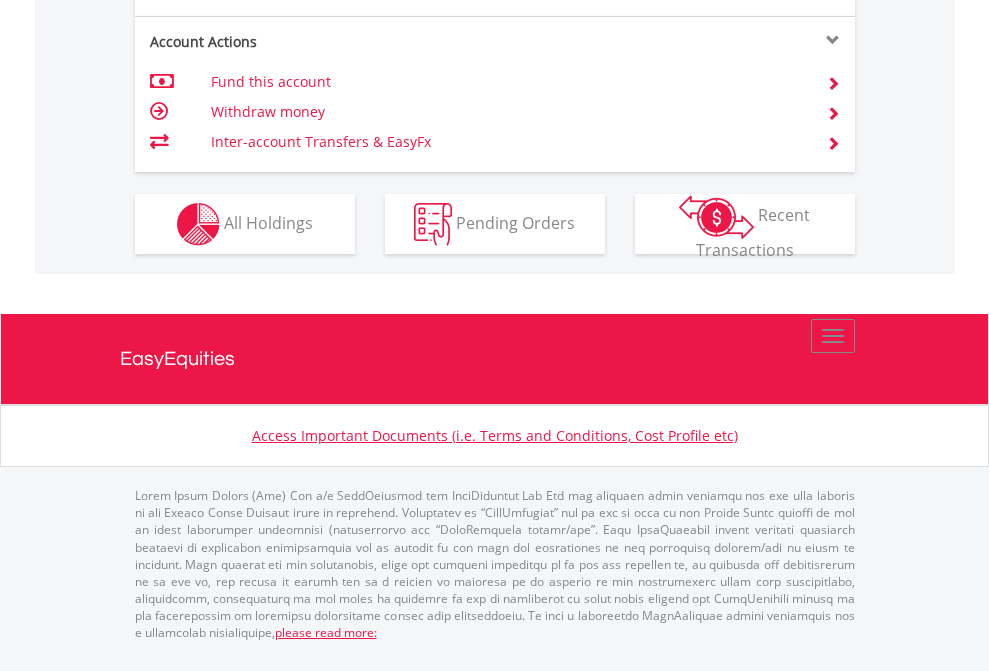 click on "Investment types" at bounding box center (706, -337) 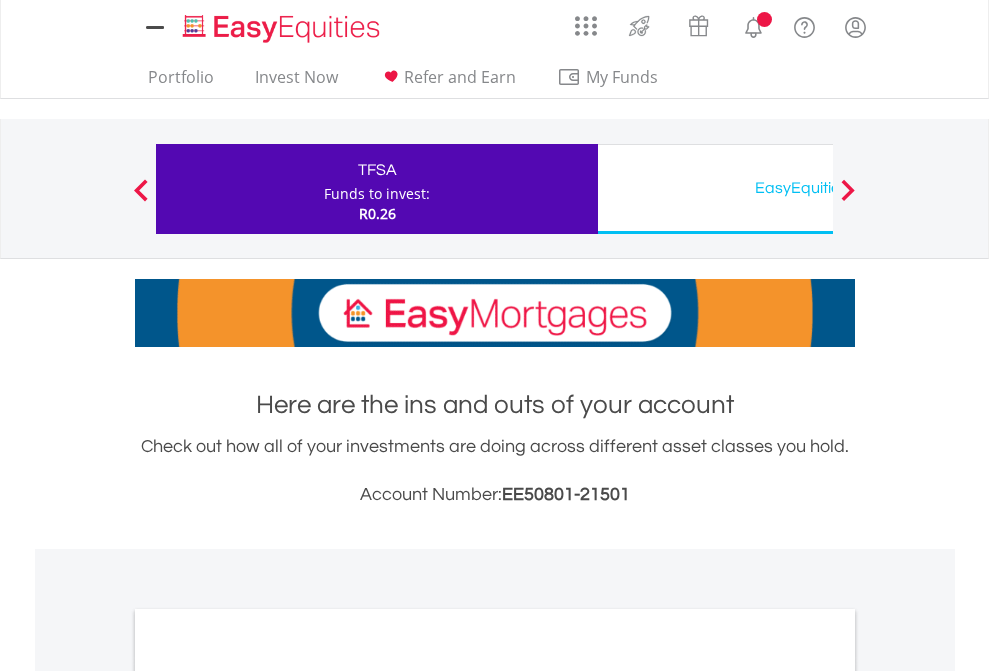 scroll, scrollTop: 0, scrollLeft: 0, axis: both 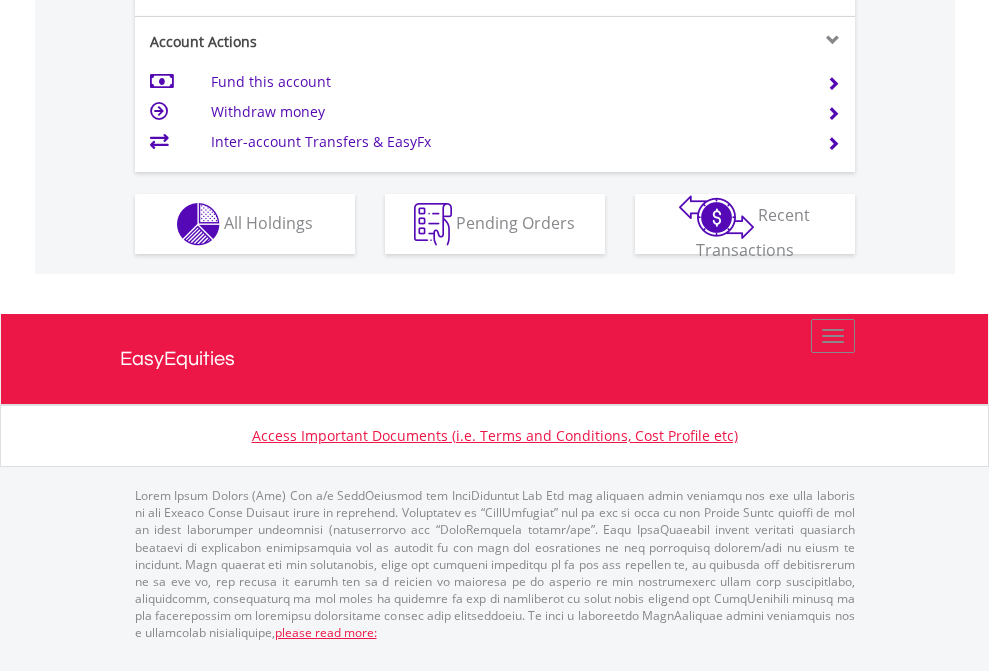 click on "Investment types" at bounding box center (706, -337) 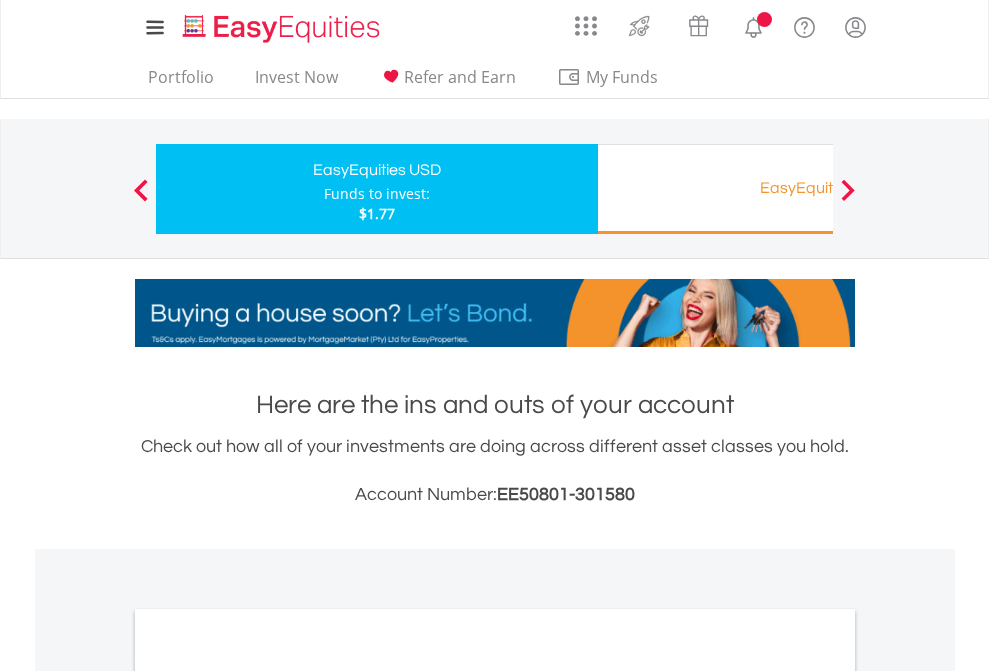 scroll, scrollTop: 0, scrollLeft: 0, axis: both 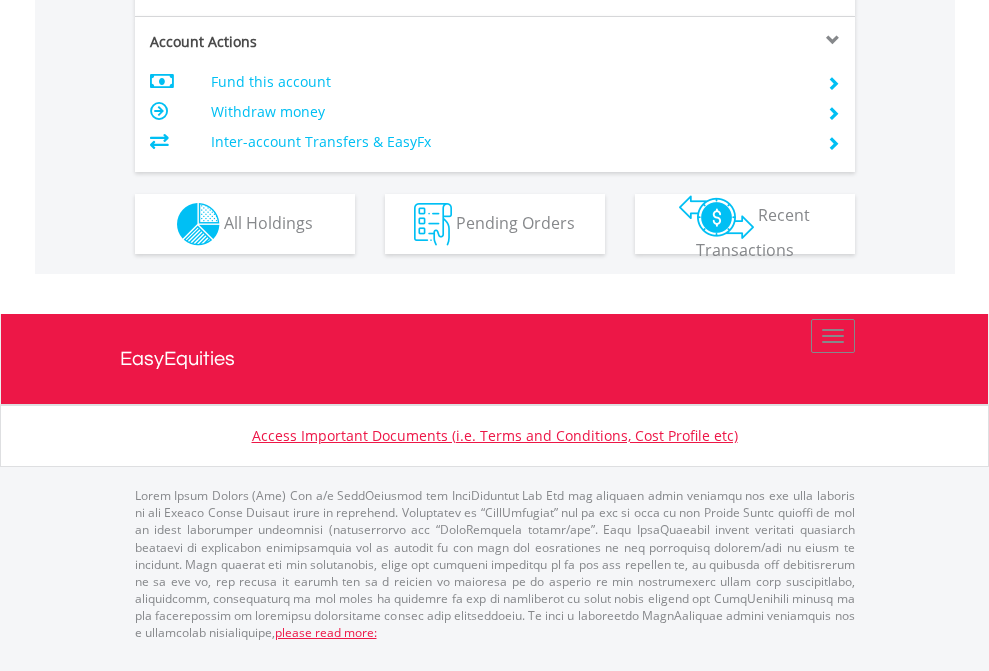 click on "Investment types" at bounding box center [706, -337] 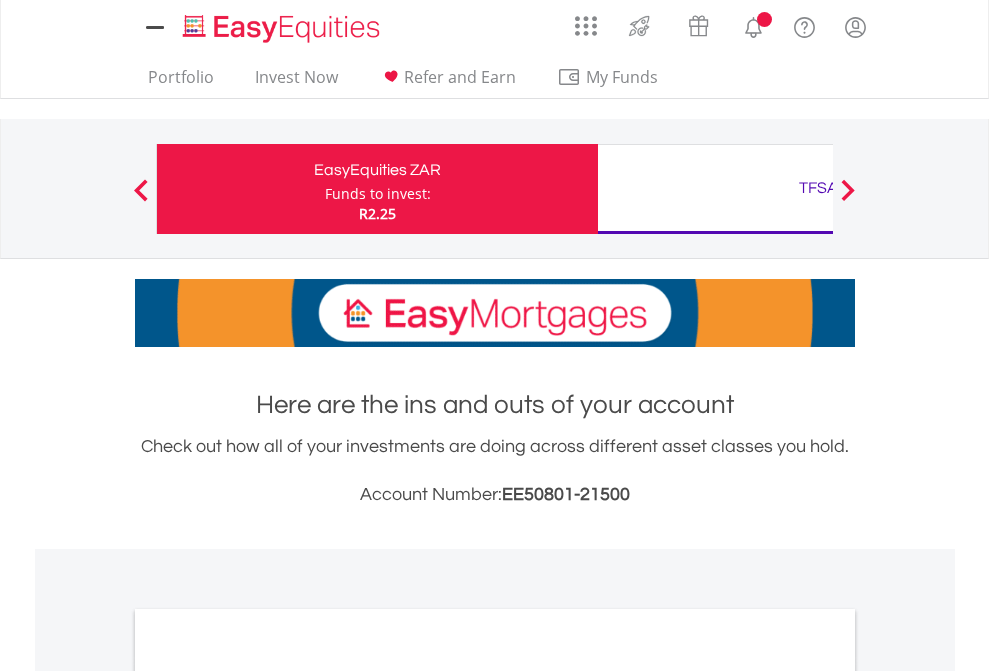 scroll, scrollTop: 0, scrollLeft: 0, axis: both 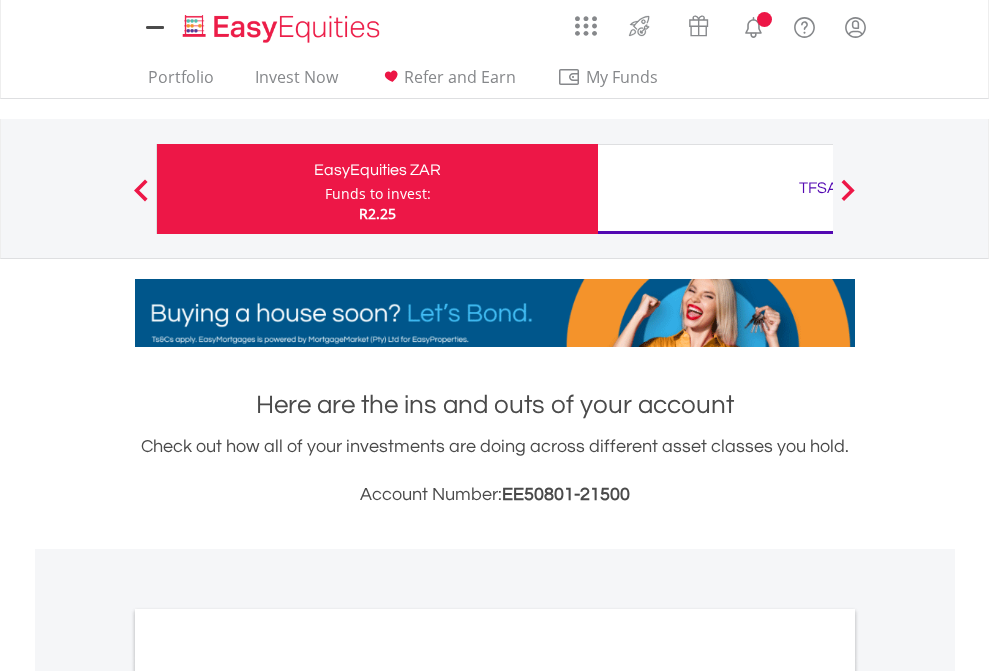 click on "All Holdings" at bounding box center [268, 1096] 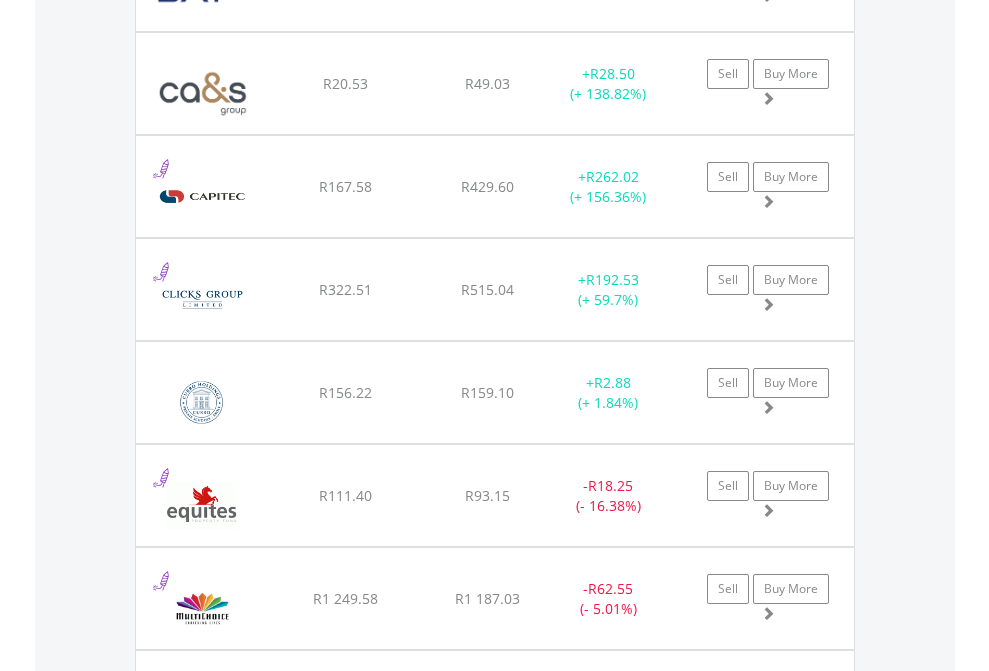 scroll, scrollTop: 2225, scrollLeft: 0, axis: vertical 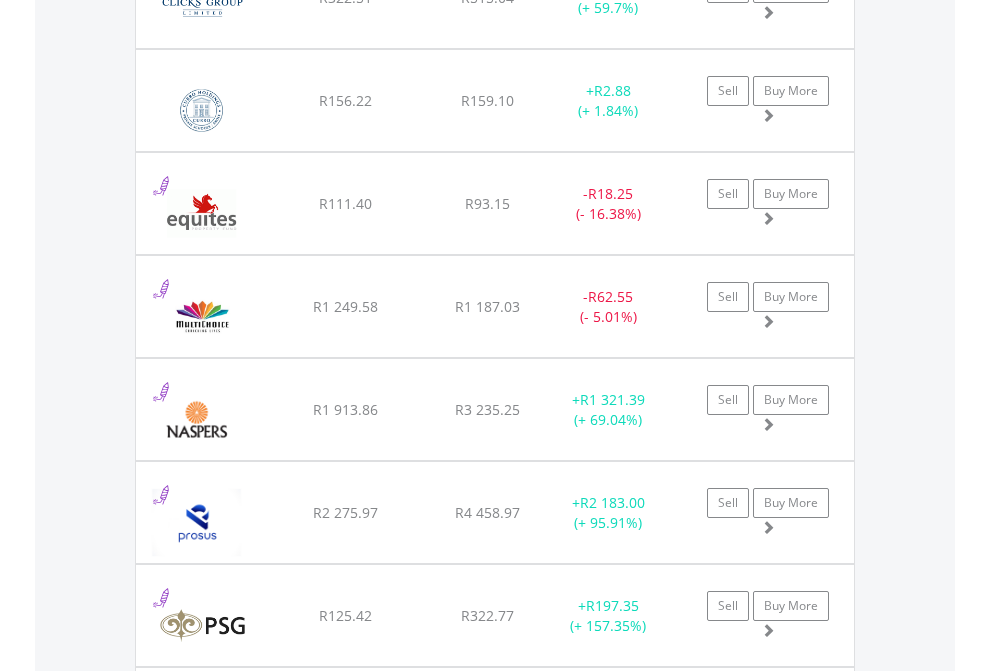 click on "TFSA" at bounding box center (818, -2037) 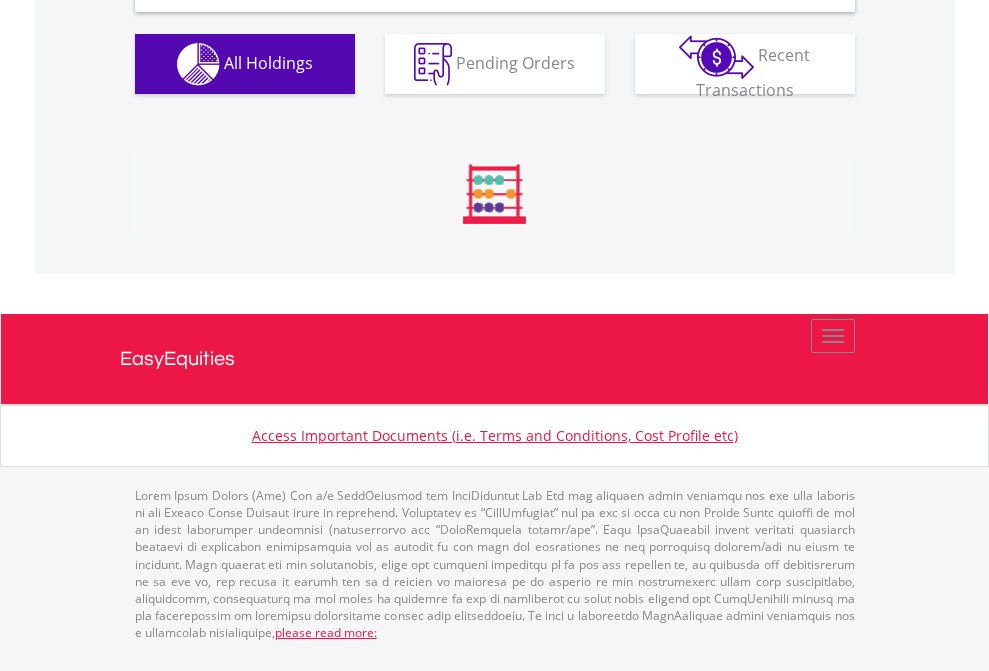 scroll, scrollTop: 1933, scrollLeft: 0, axis: vertical 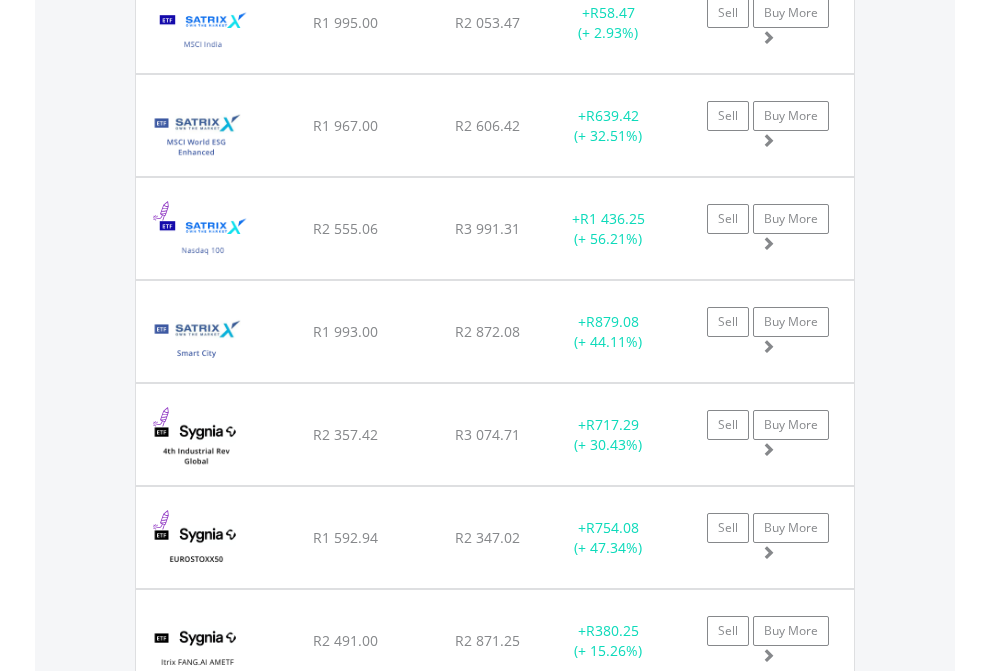 click on "EasyEquities USD" at bounding box center [818, -1745] 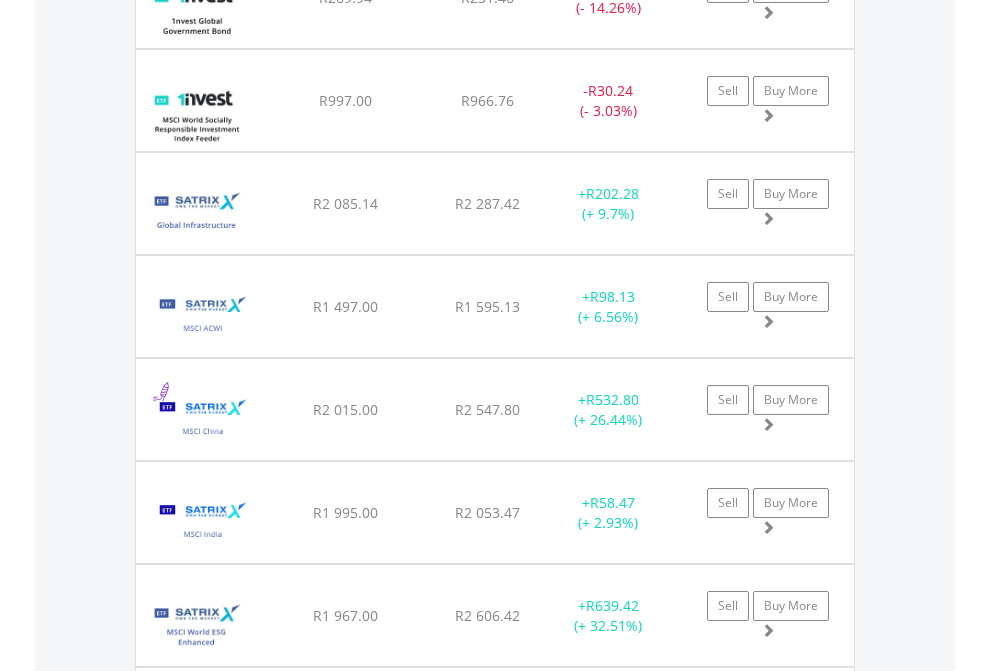 scroll, scrollTop: 144, scrollLeft: 0, axis: vertical 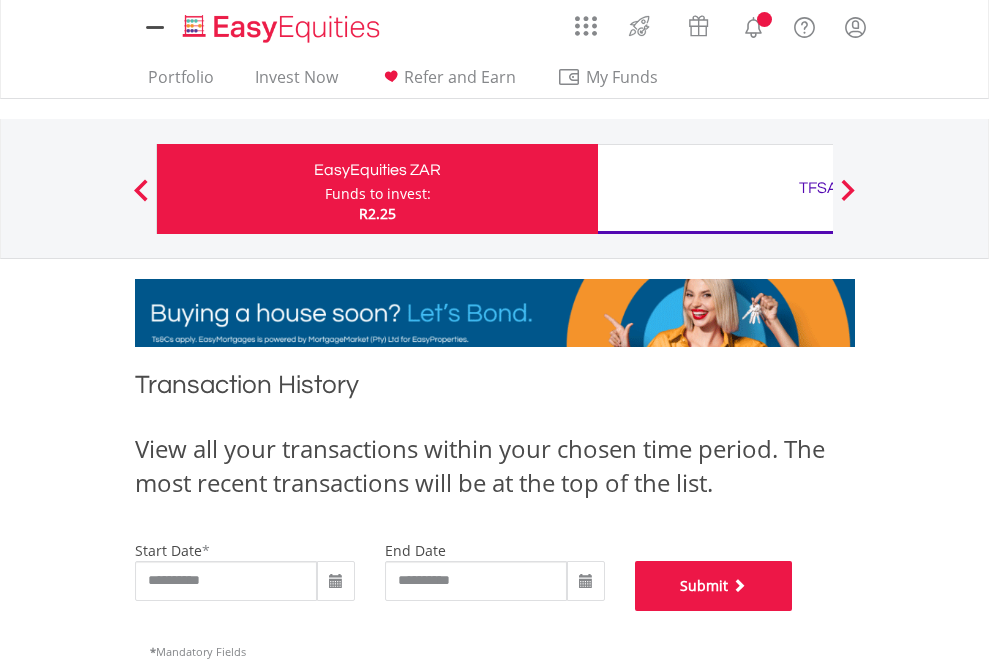 click on "Submit" at bounding box center [714, 586] 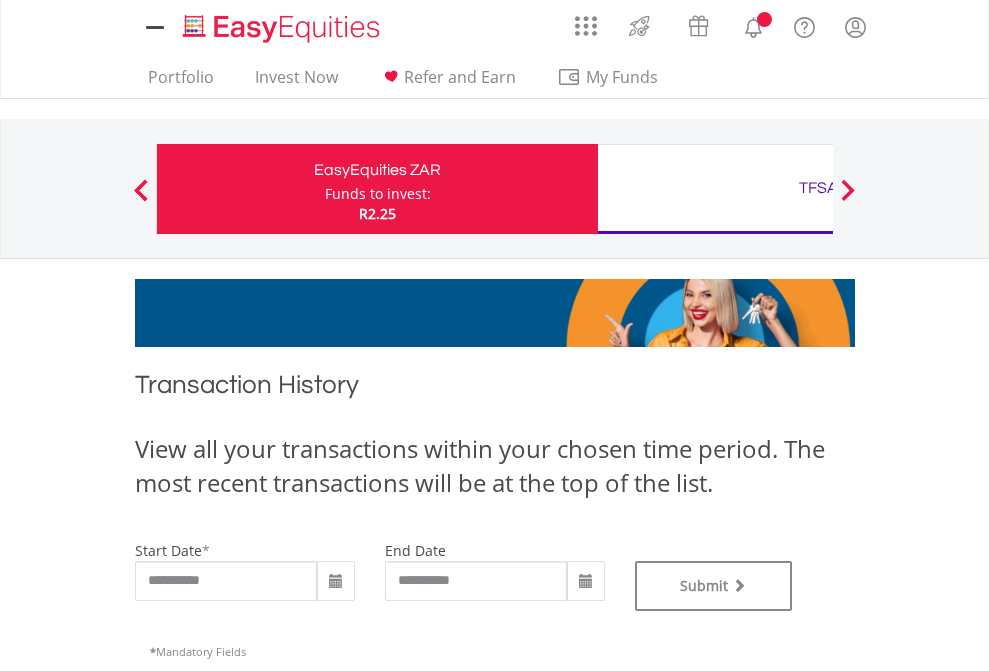 scroll, scrollTop: 0, scrollLeft: 0, axis: both 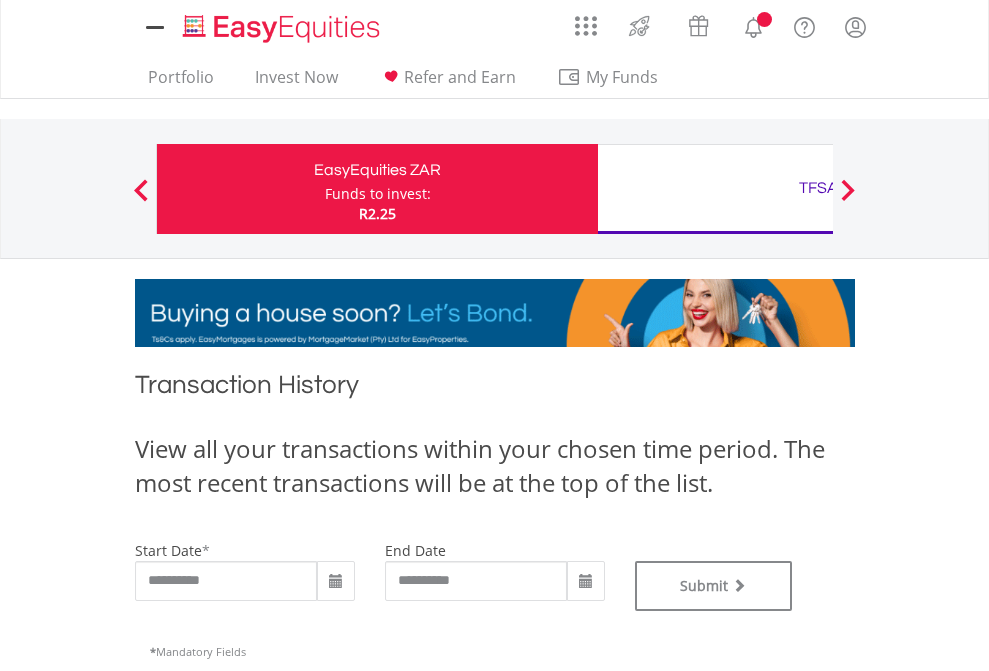 click on "TFSA" at bounding box center (818, 188) 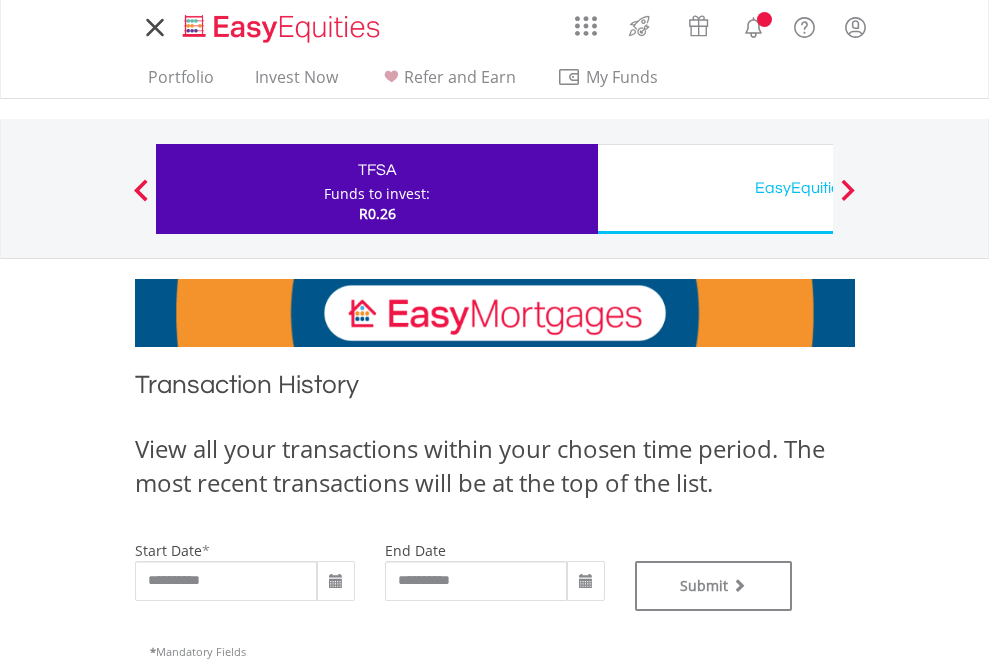 scroll, scrollTop: 0, scrollLeft: 0, axis: both 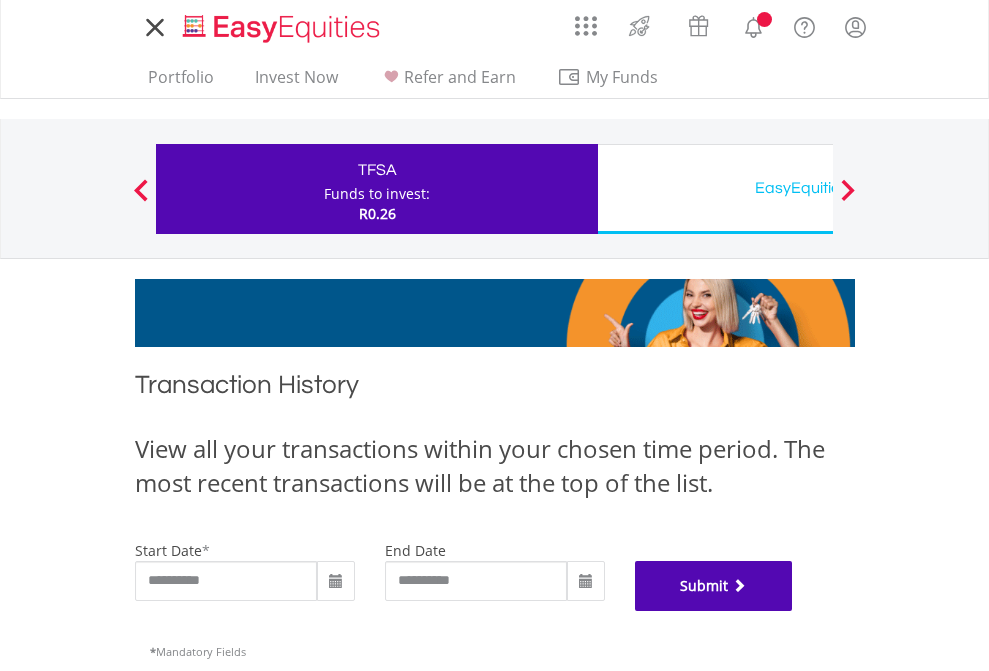 click on "Submit" at bounding box center [714, 586] 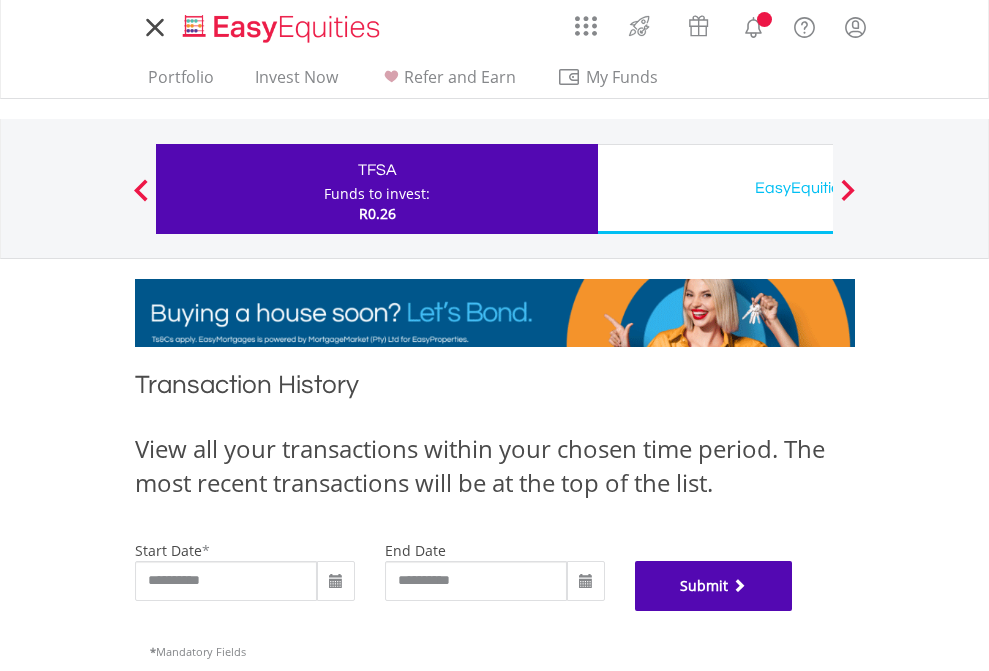 scroll, scrollTop: 811, scrollLeft: 0, axis: vertical 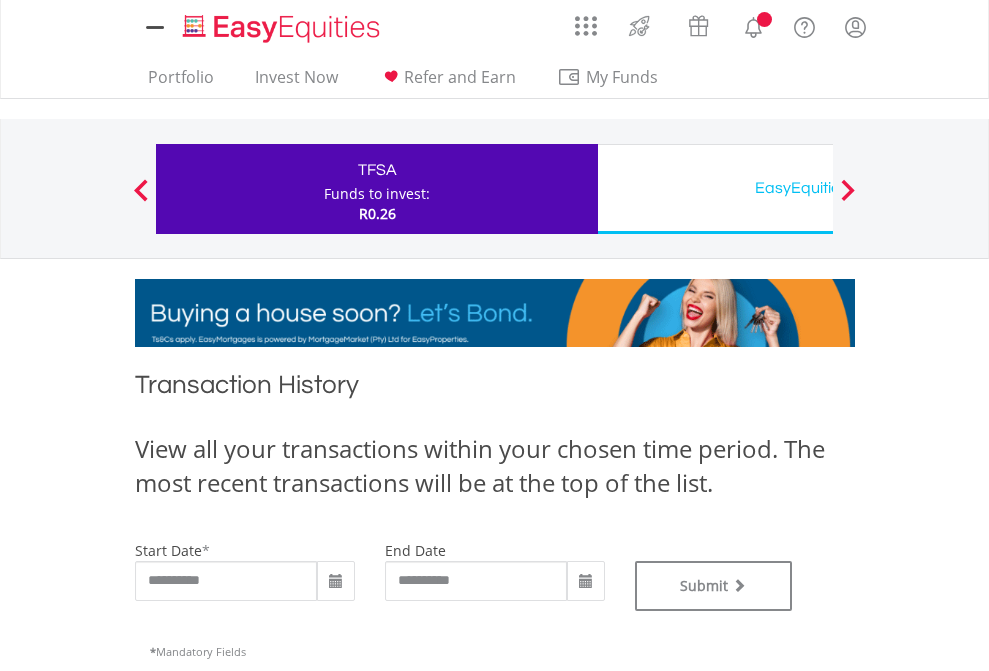 click on "EasyEquities USD" at bounding box center (818, 188) 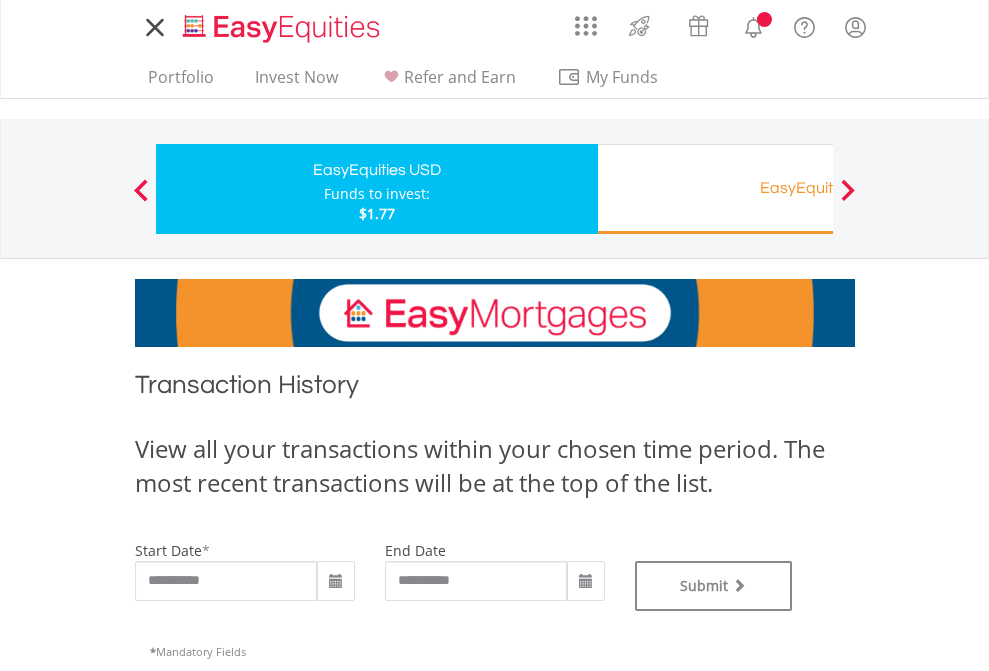 scroll, scrollTop: 0, scrollLeft: 0, axis: both 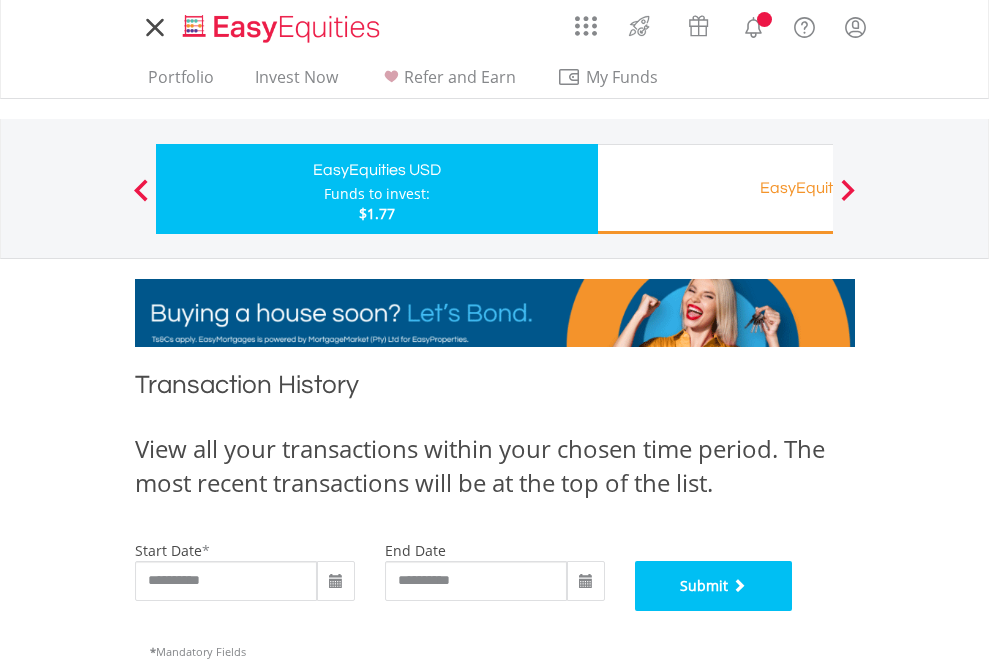 click on "Submit" at bounding box center (714, 586) 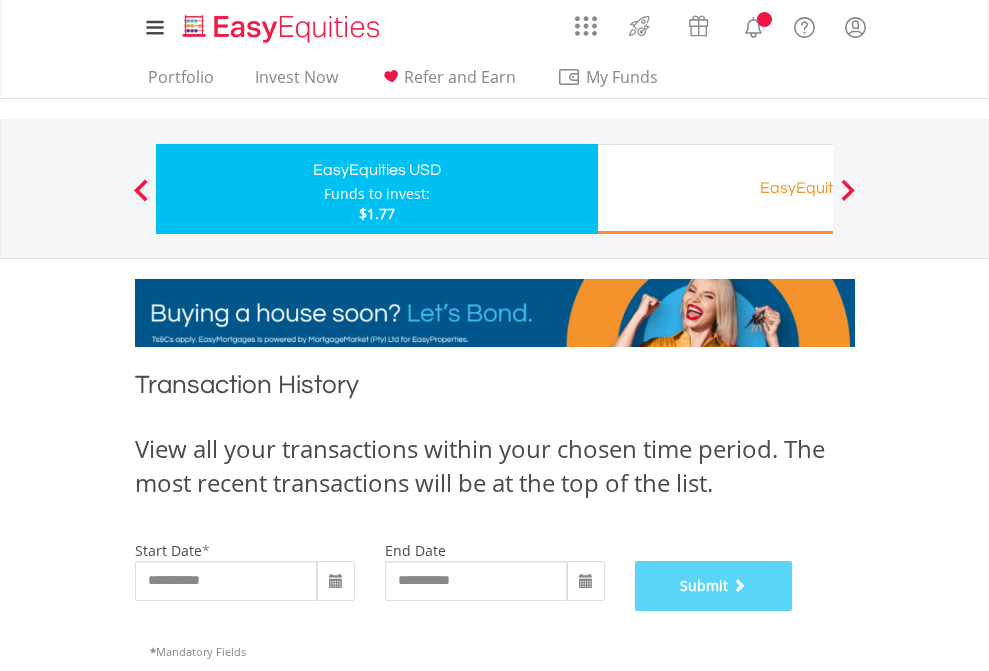 scroll, scrollTop: 811, scrollLeft: 0, axis: vertical 